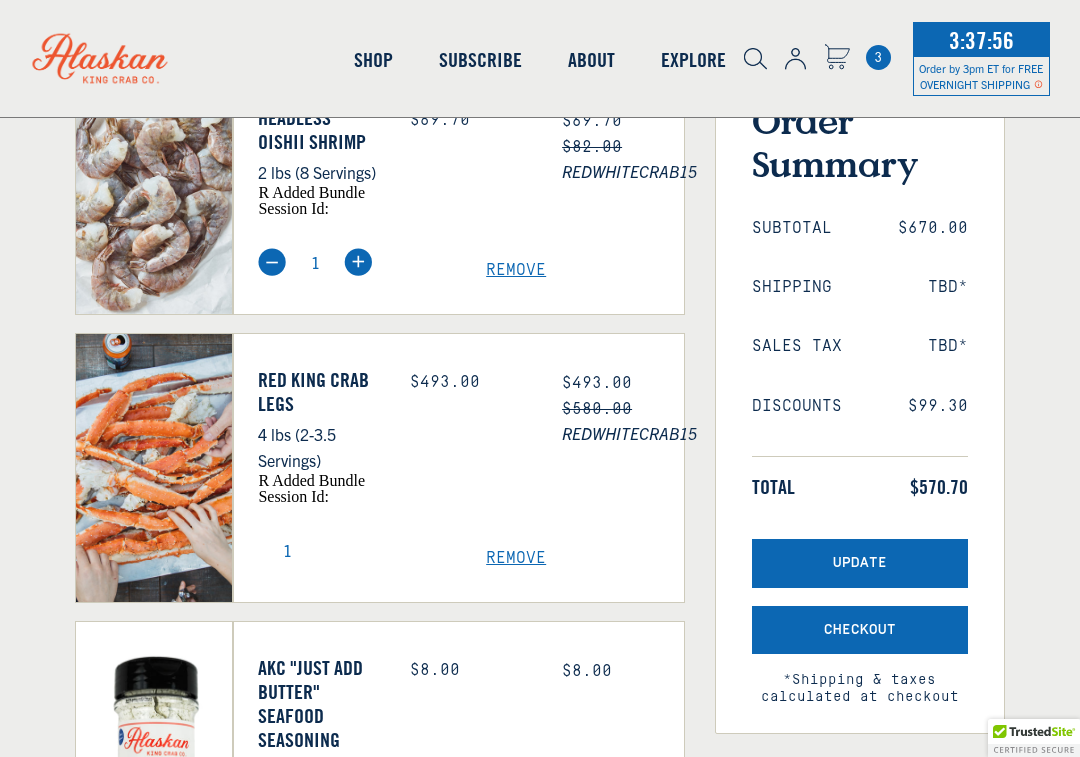 scroll, scrollTop: 0, scrollLeft: 0, axis: both 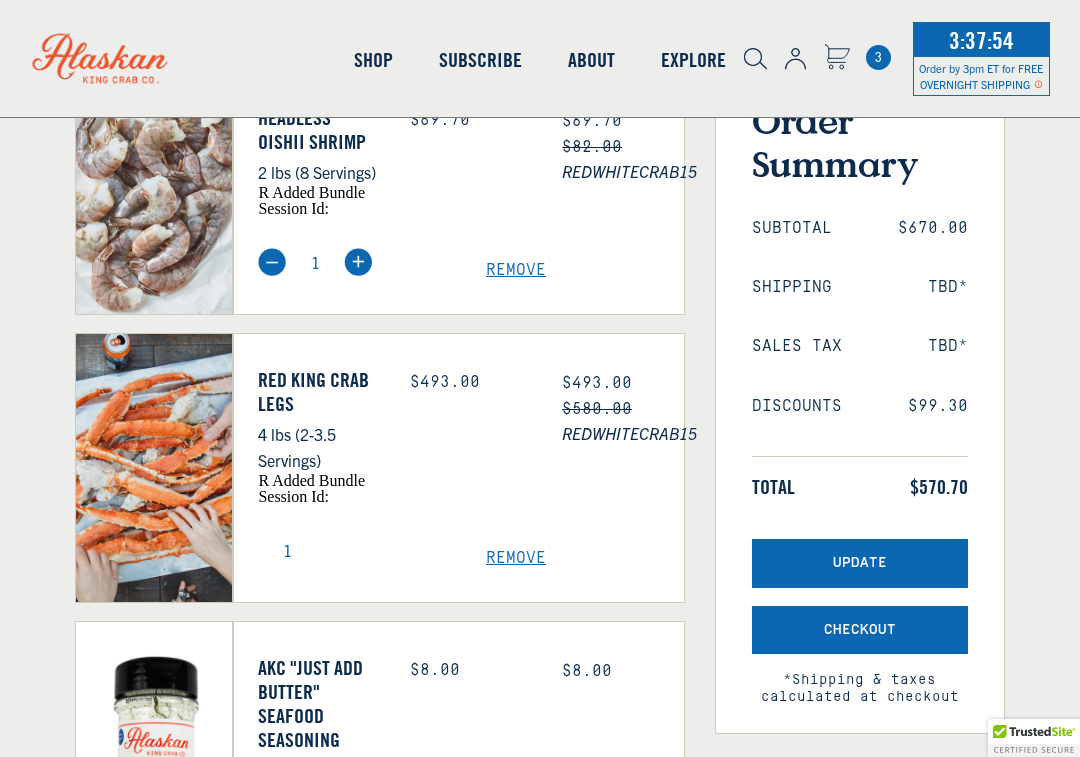select on "40826592231503" 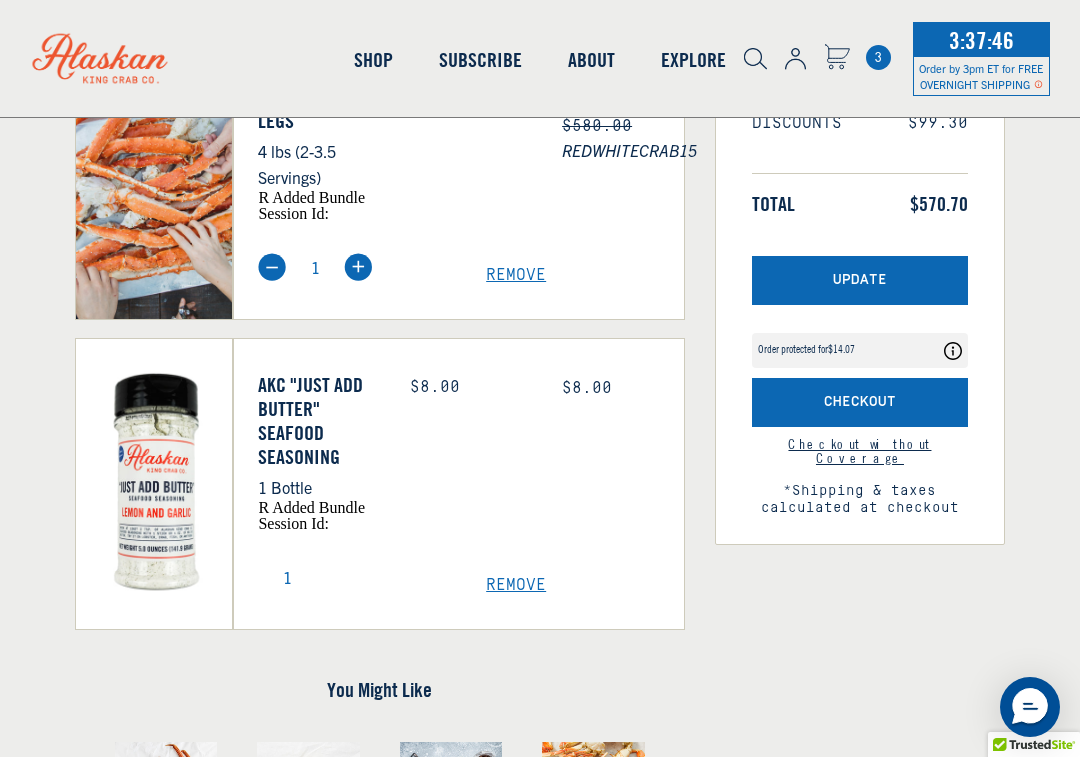 scroll, scrollTop: 580, scrollLeft: 0, axis: vertical 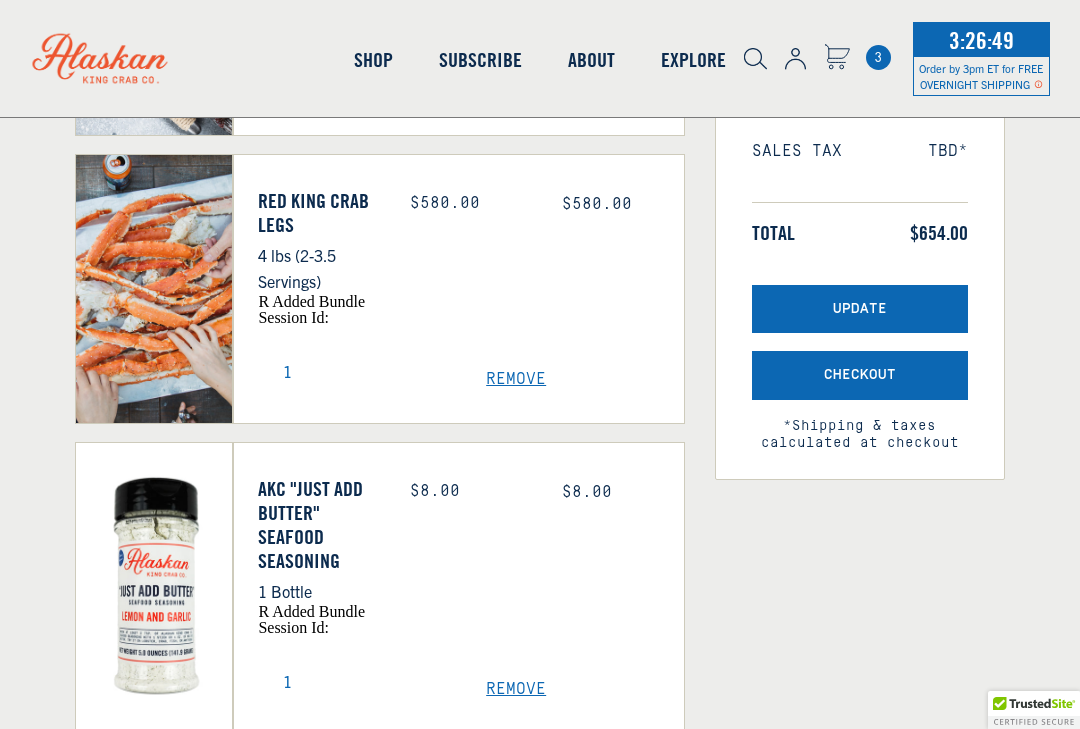 select on "40826592231503" 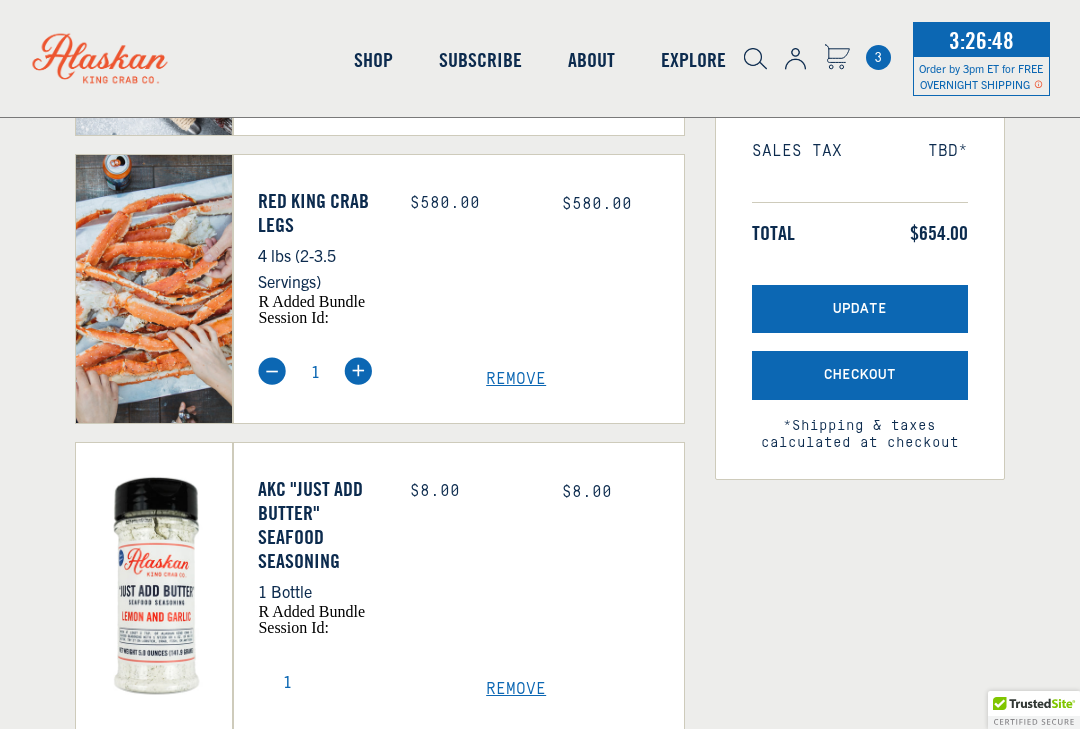 scroll, scrollTop: 0, scrollLeft: 0, axis: both 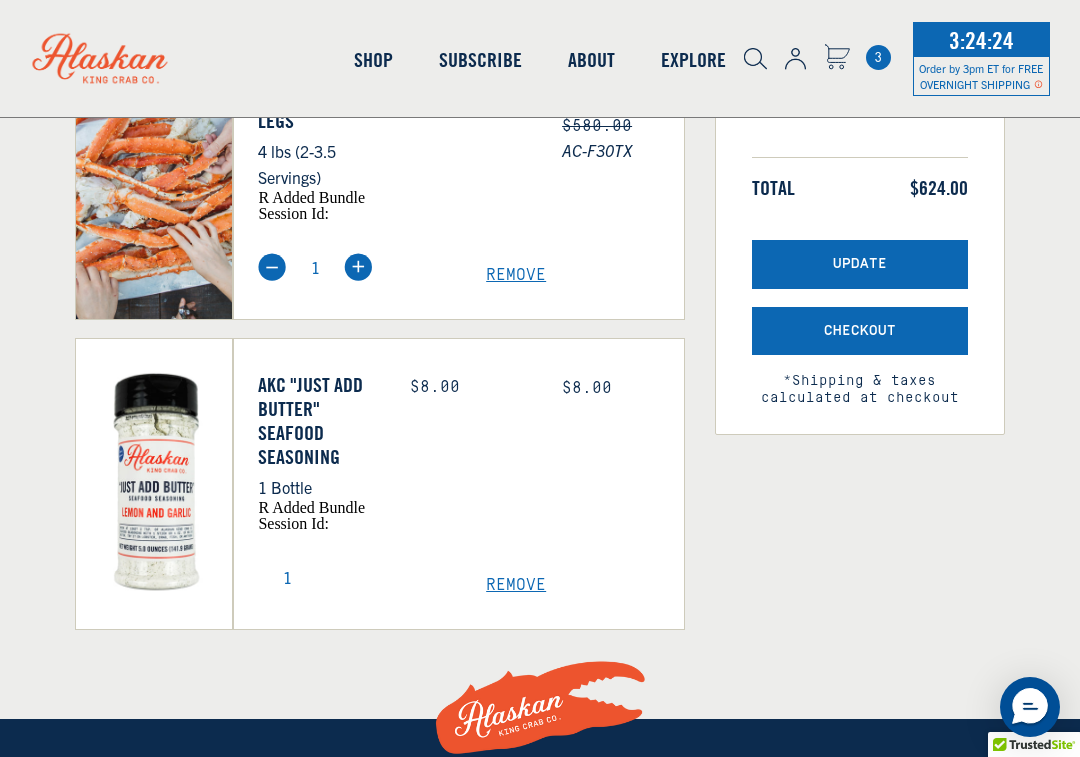 select on "40826592231503" 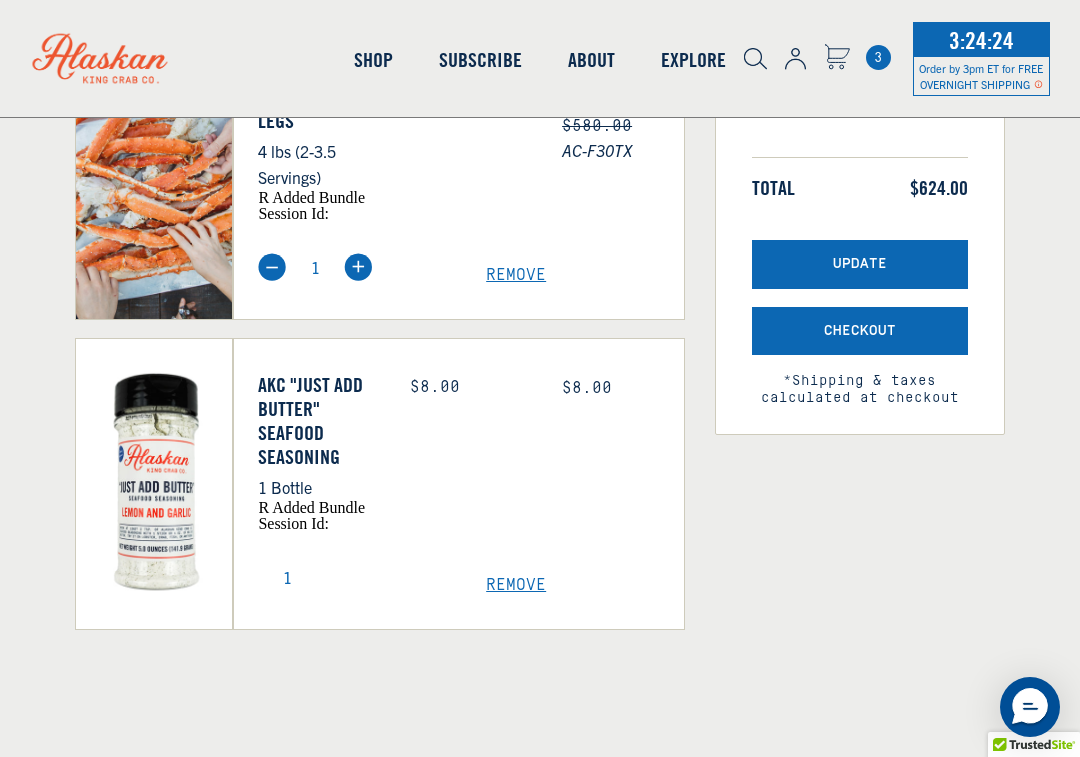 scroll, scrollTop: 0, scrollLeft: 0, axis: both 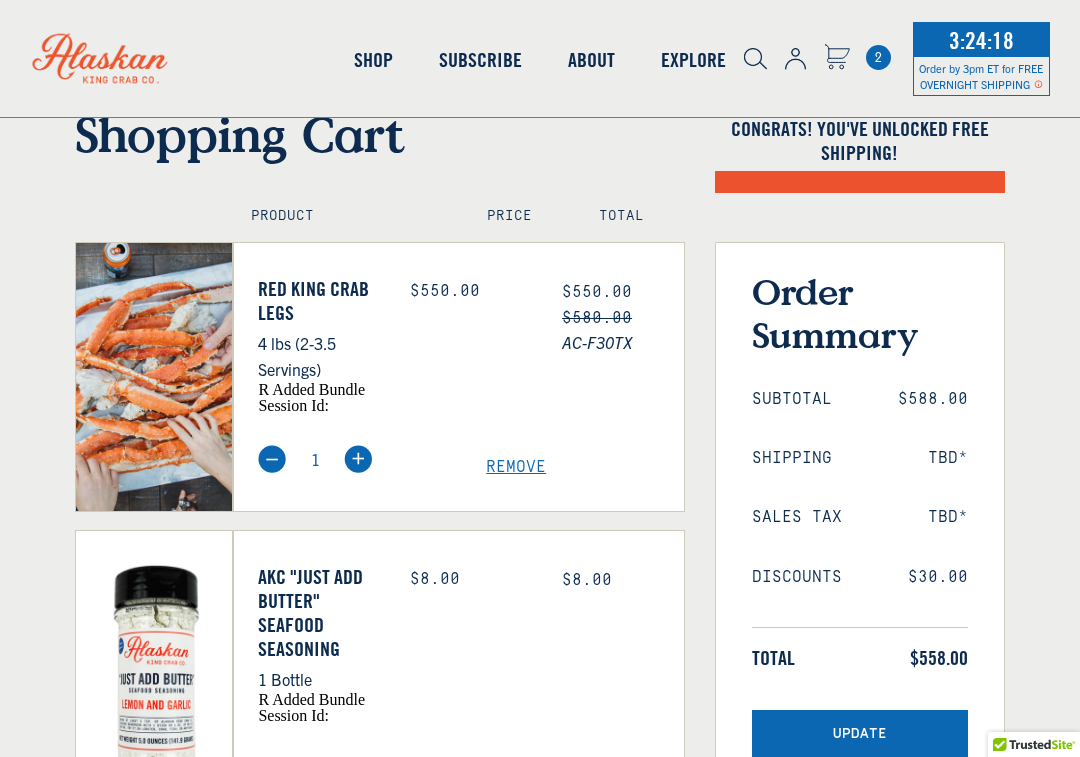 select on "40826592231503" 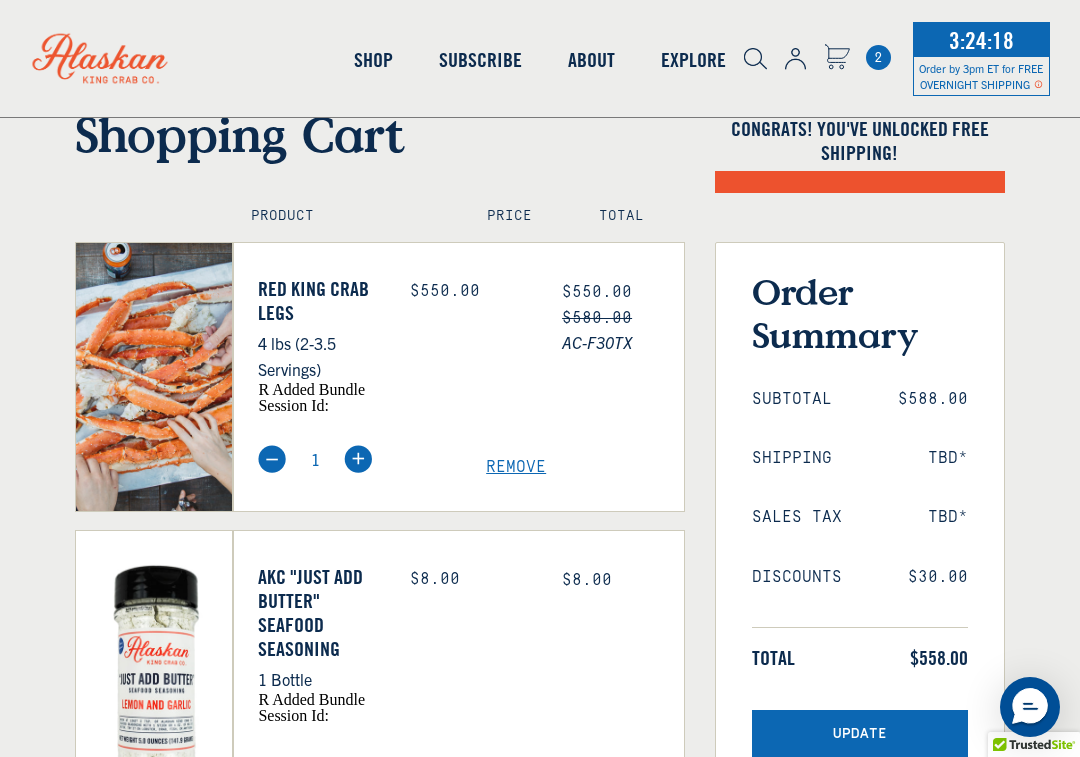 scroll, scrollTop: 92, scrollLeft: 0, axis: vertical 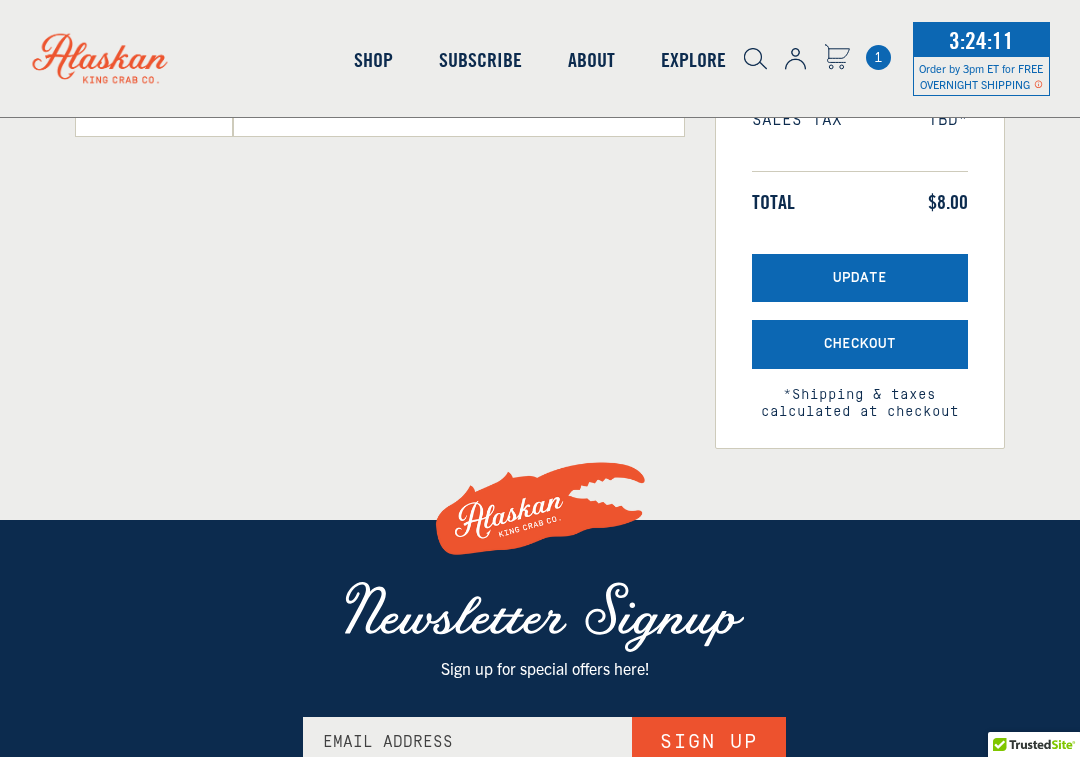 click on "Remove" at bounding box center [585, 92] 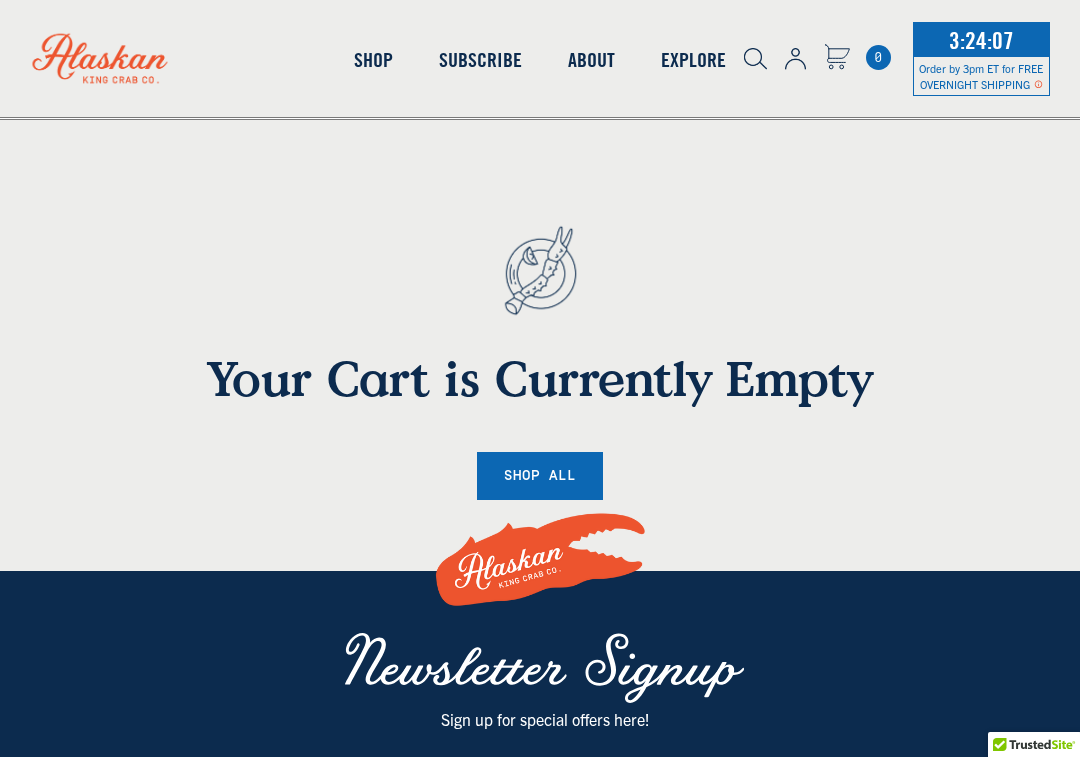 scroll, scrollTop: 0, scrollLeft: 0, axis: both 